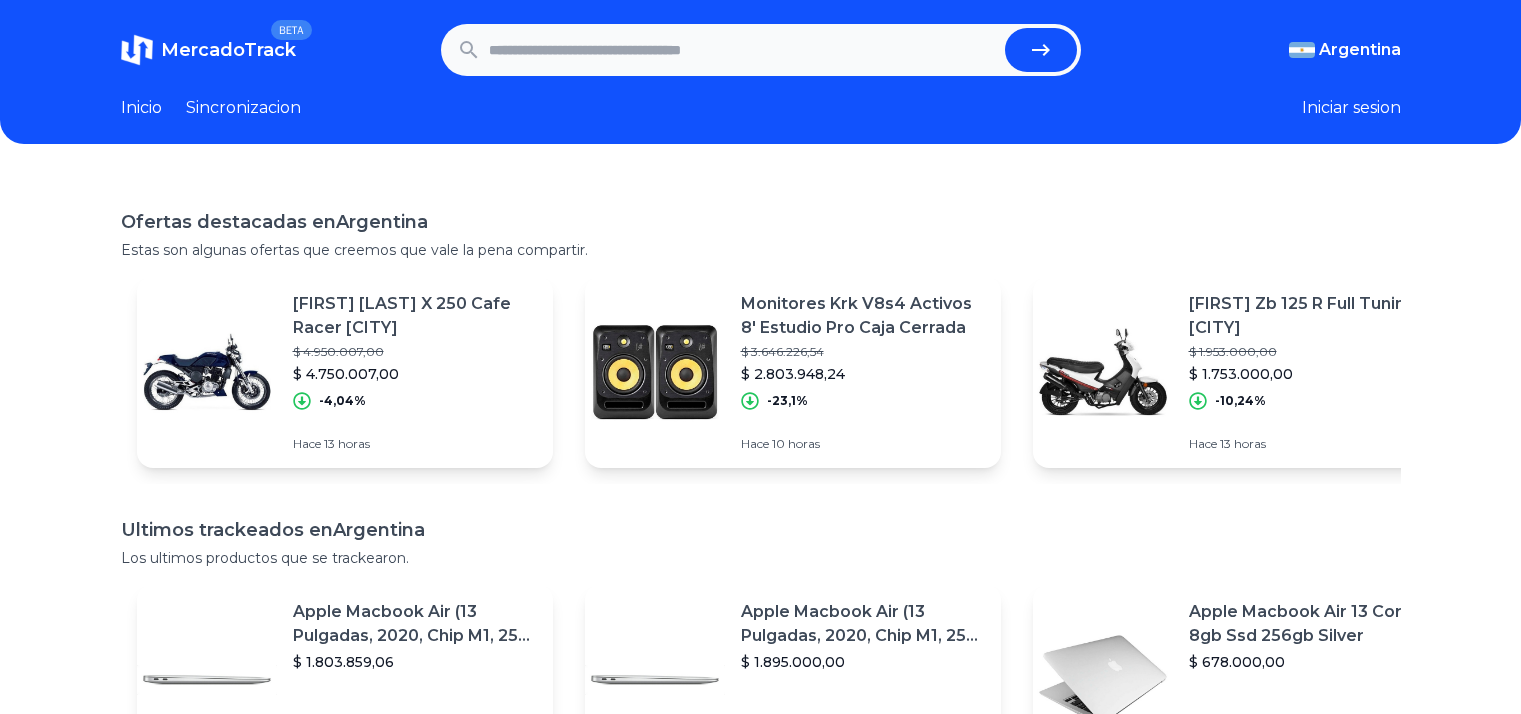 scroll, scrollTop: 0, scrollLeft: 0, axis: both 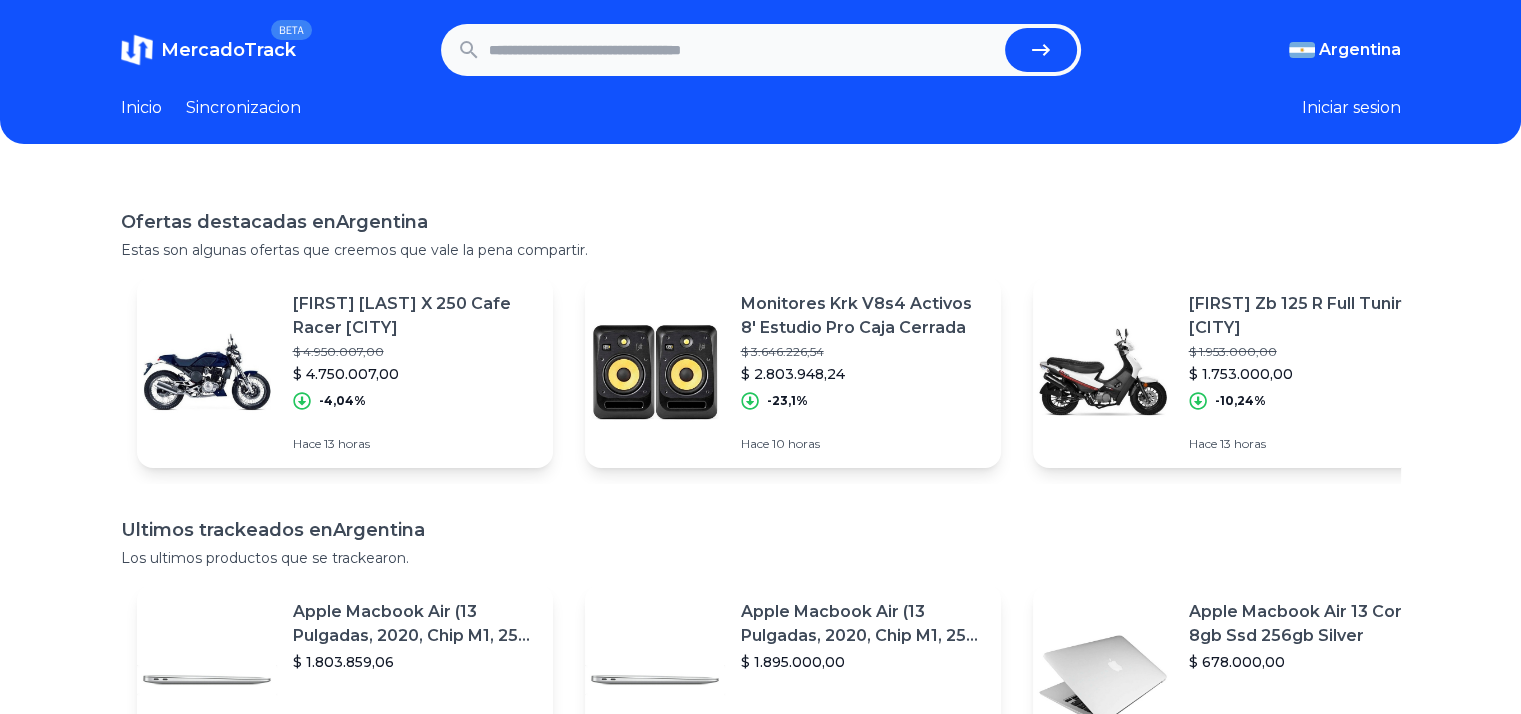 click at bounding box center [743, 50] 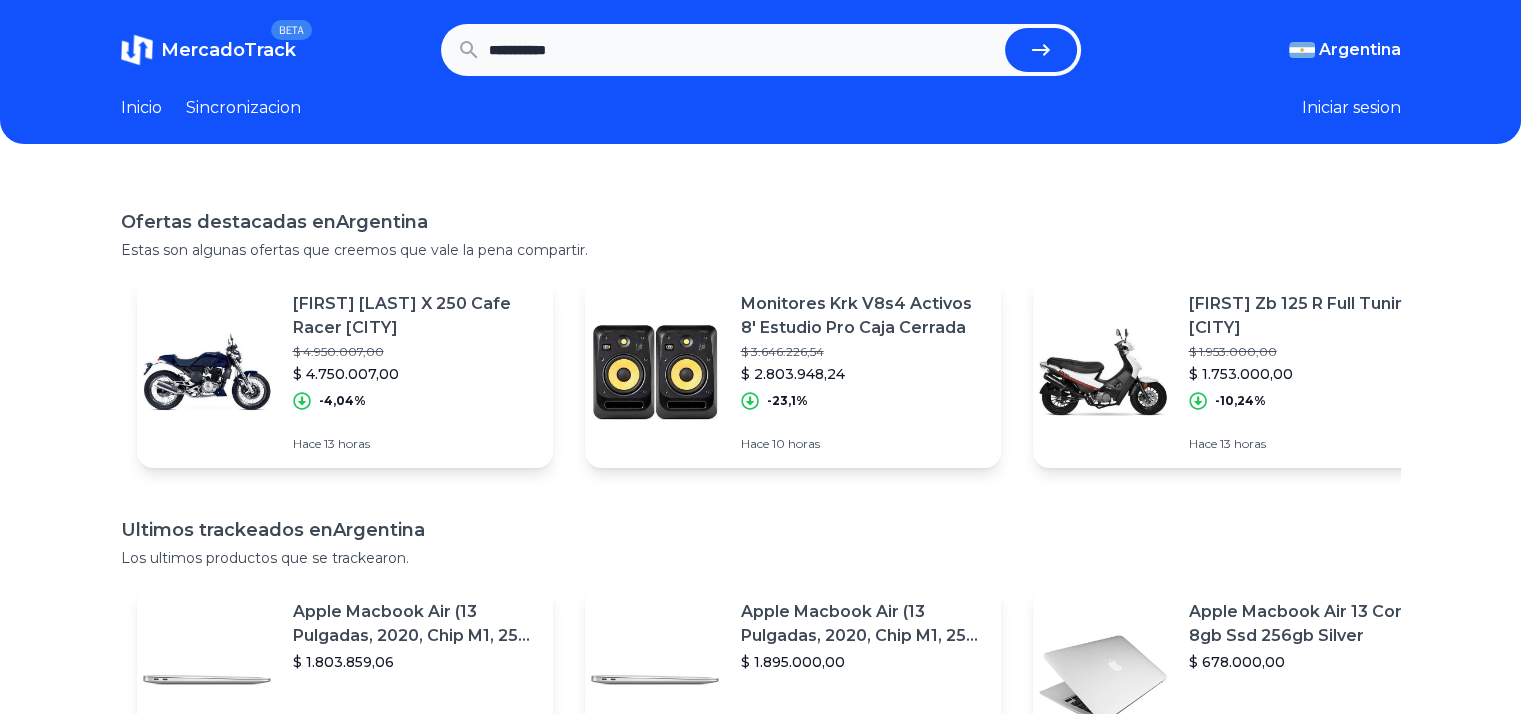 type on "**********" 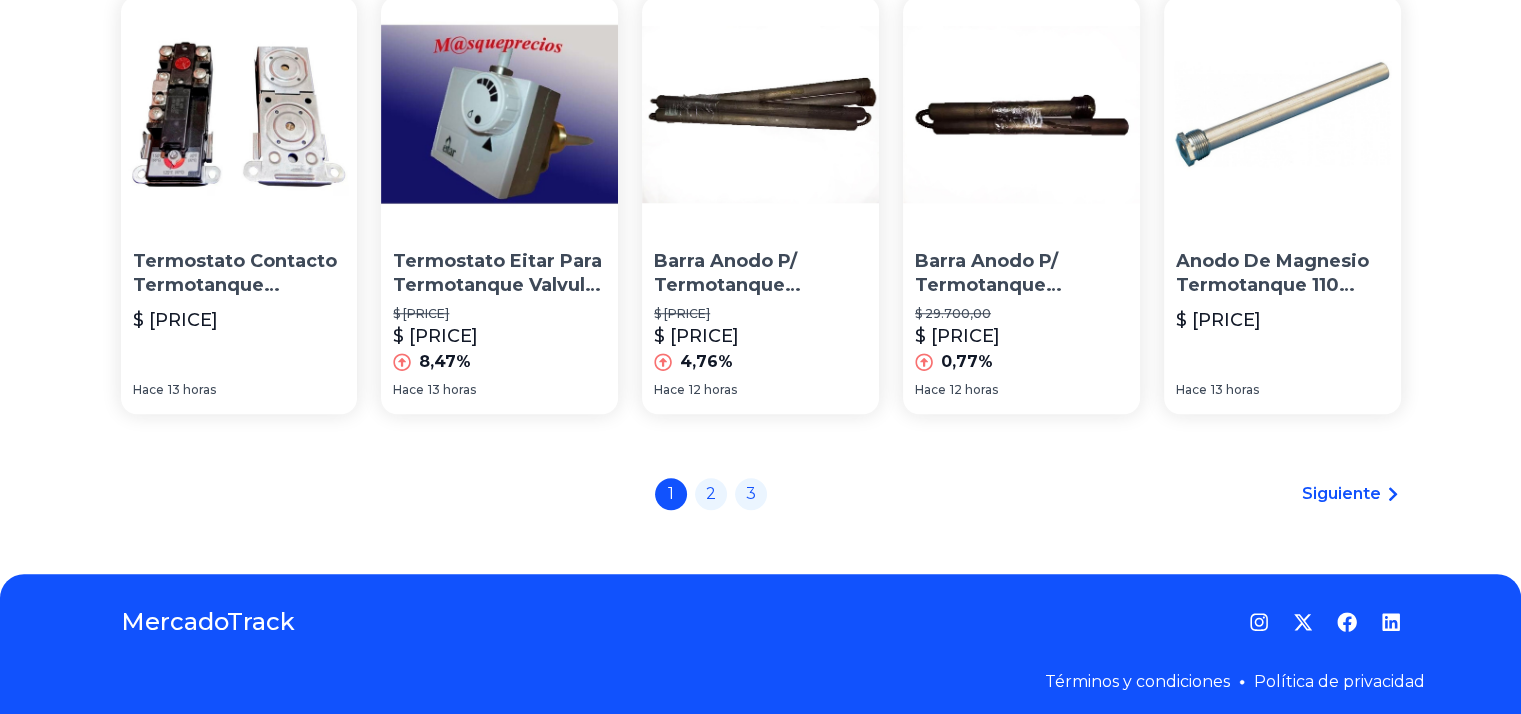 scroll, scrollTop: 1551, scrollLeft: 0, axis: vertical 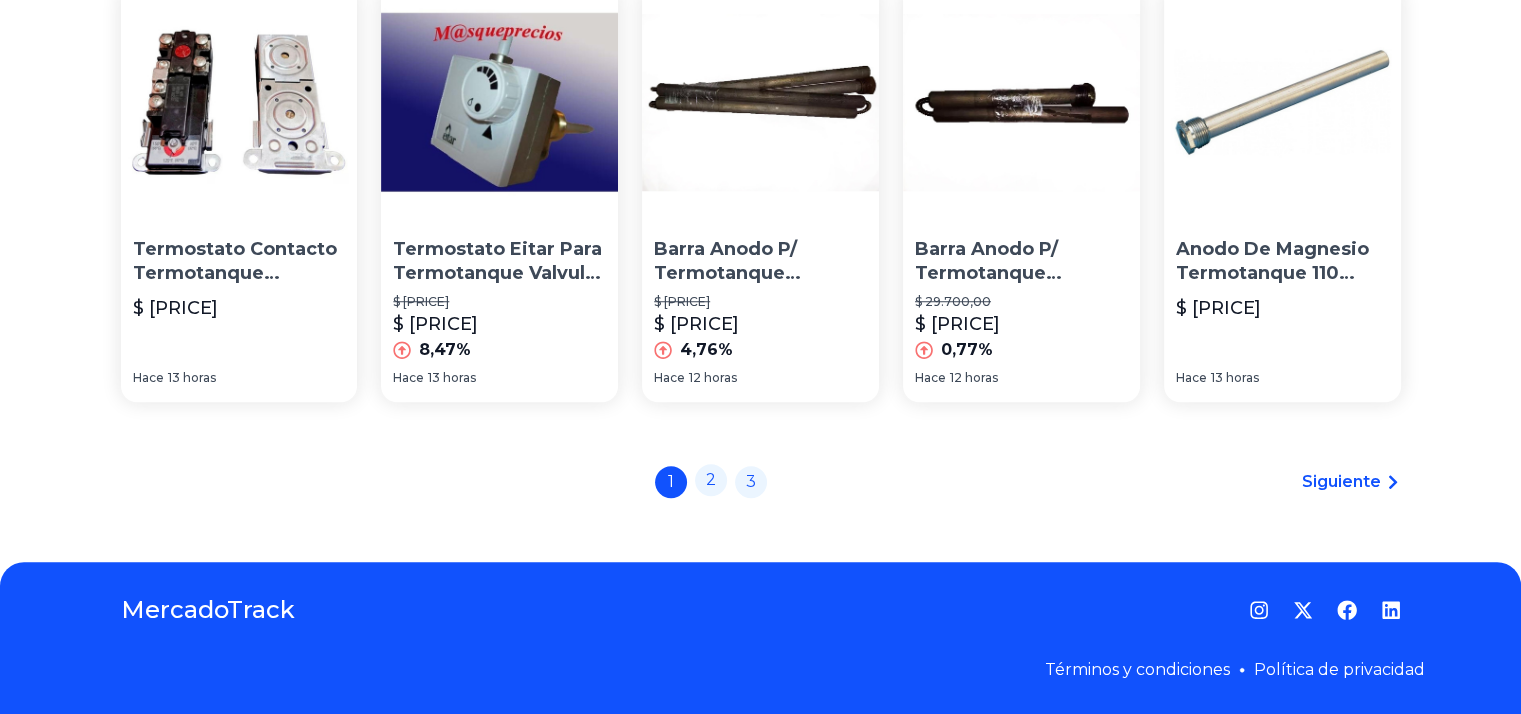 click on "2" at bounding box center [711, 480] 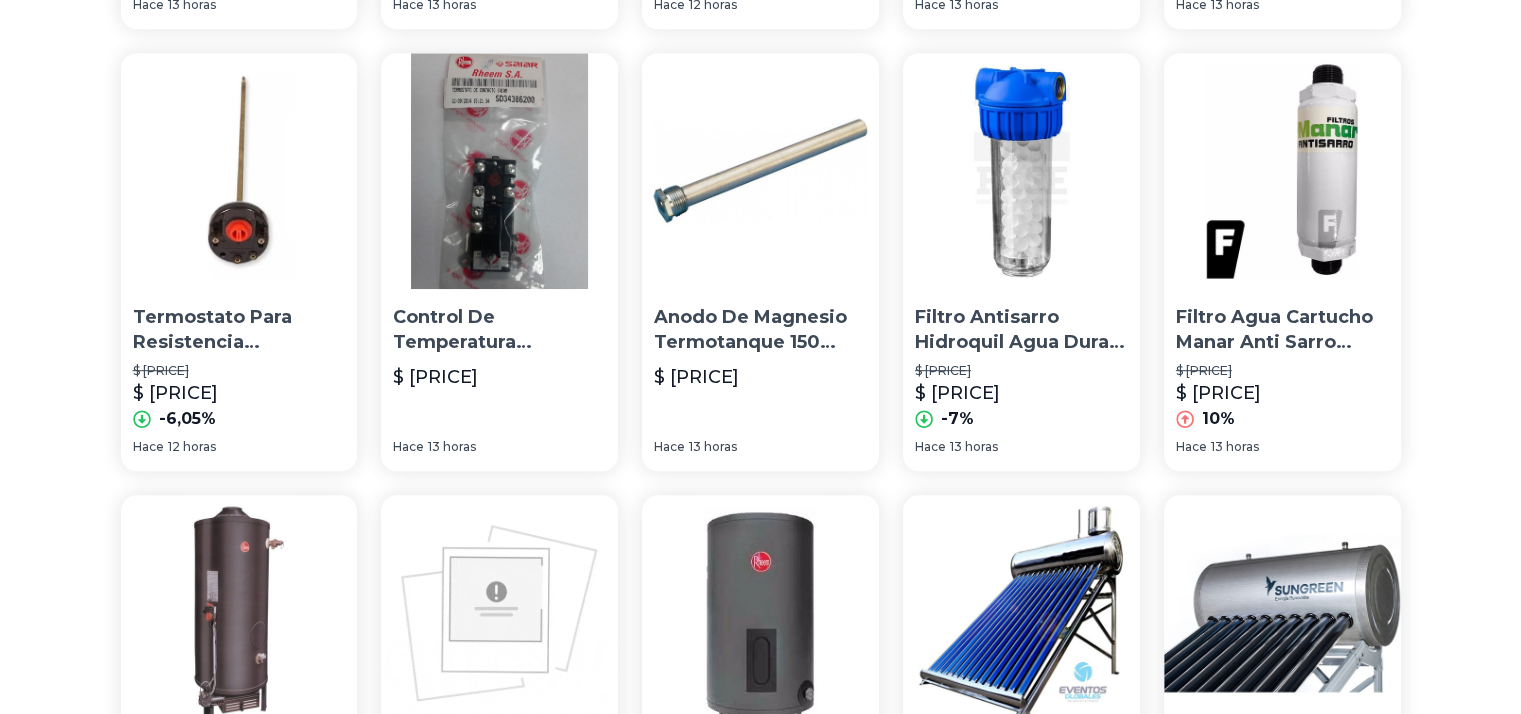 scroll, scrollTop: 1500, scrollLeft: 0, axis: vertical 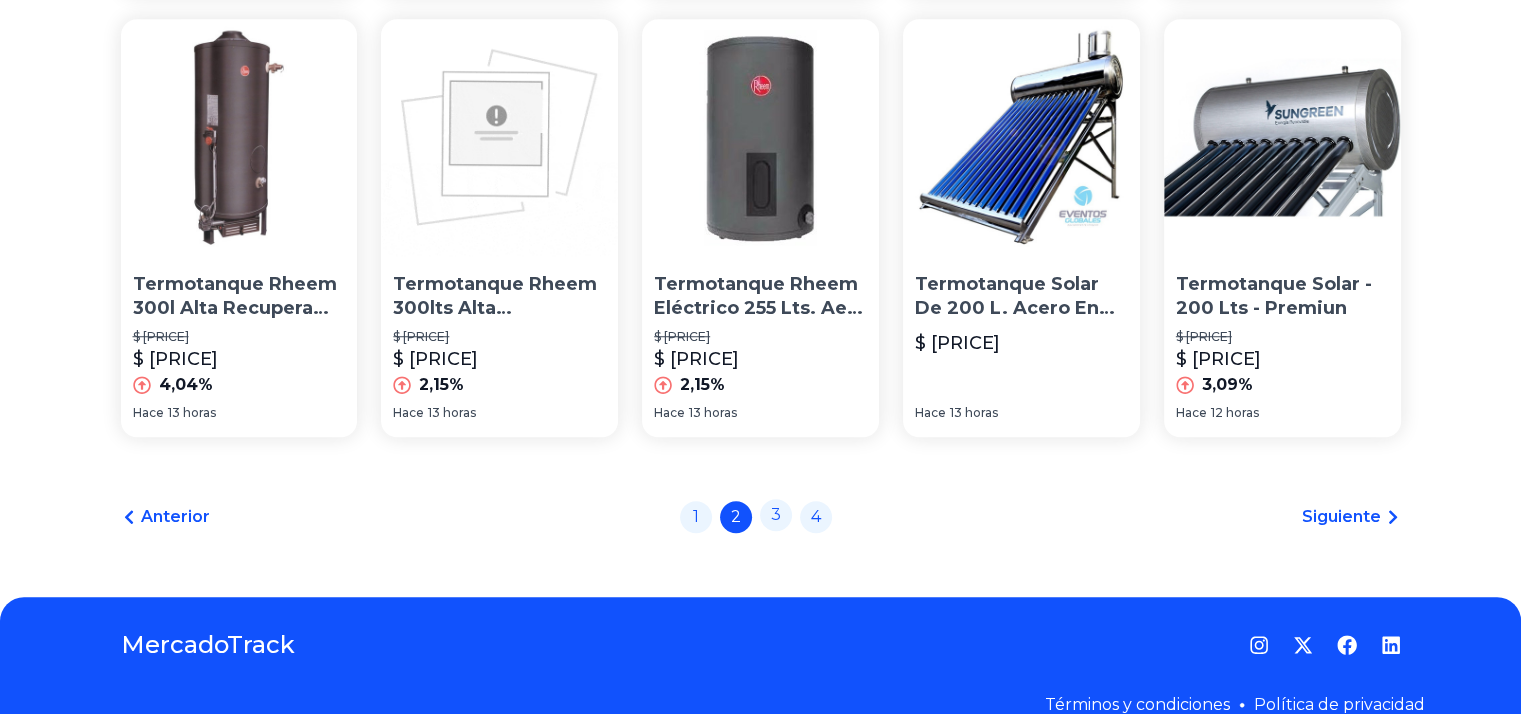 click on "3" at bounding box center [776, 515] 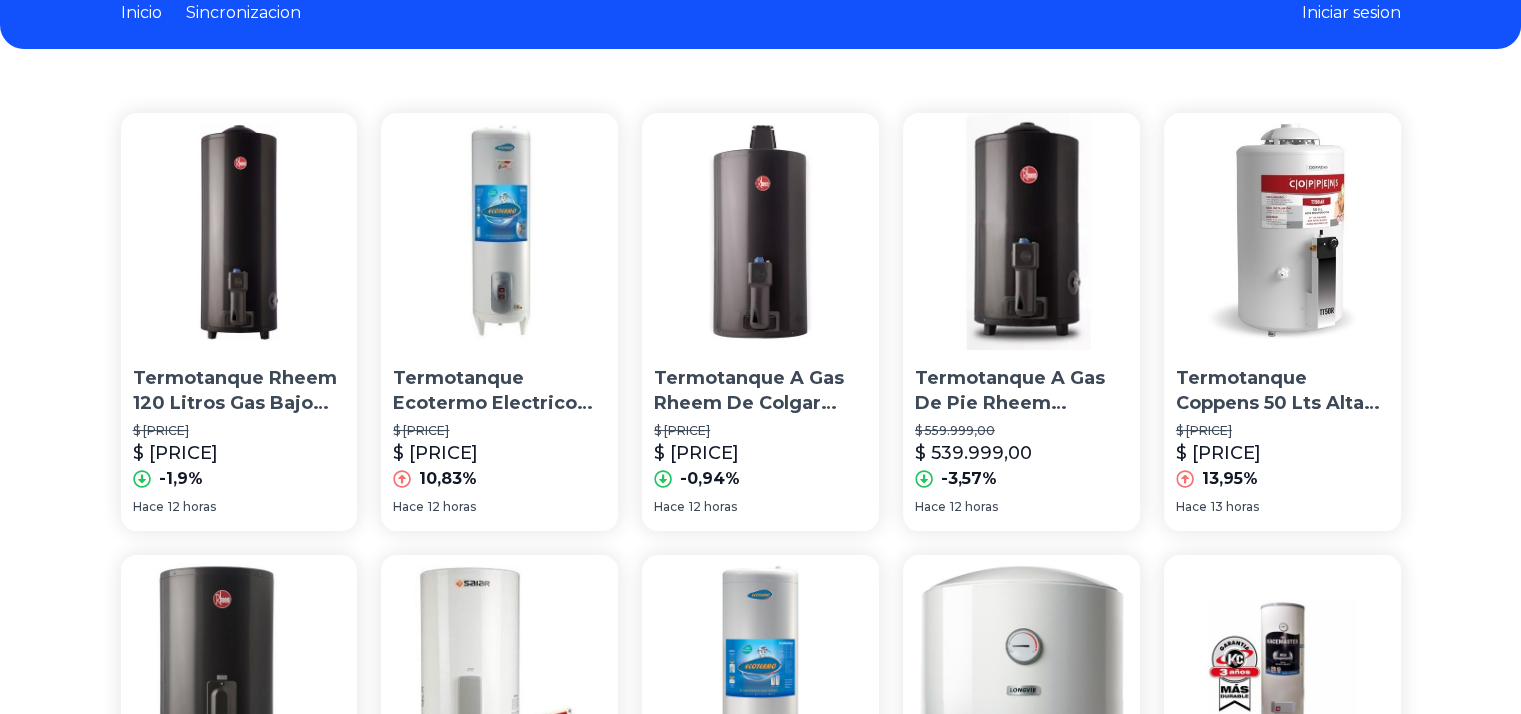 scroll, scrollTop: 100, scrollLeft: 0, axis: vertical 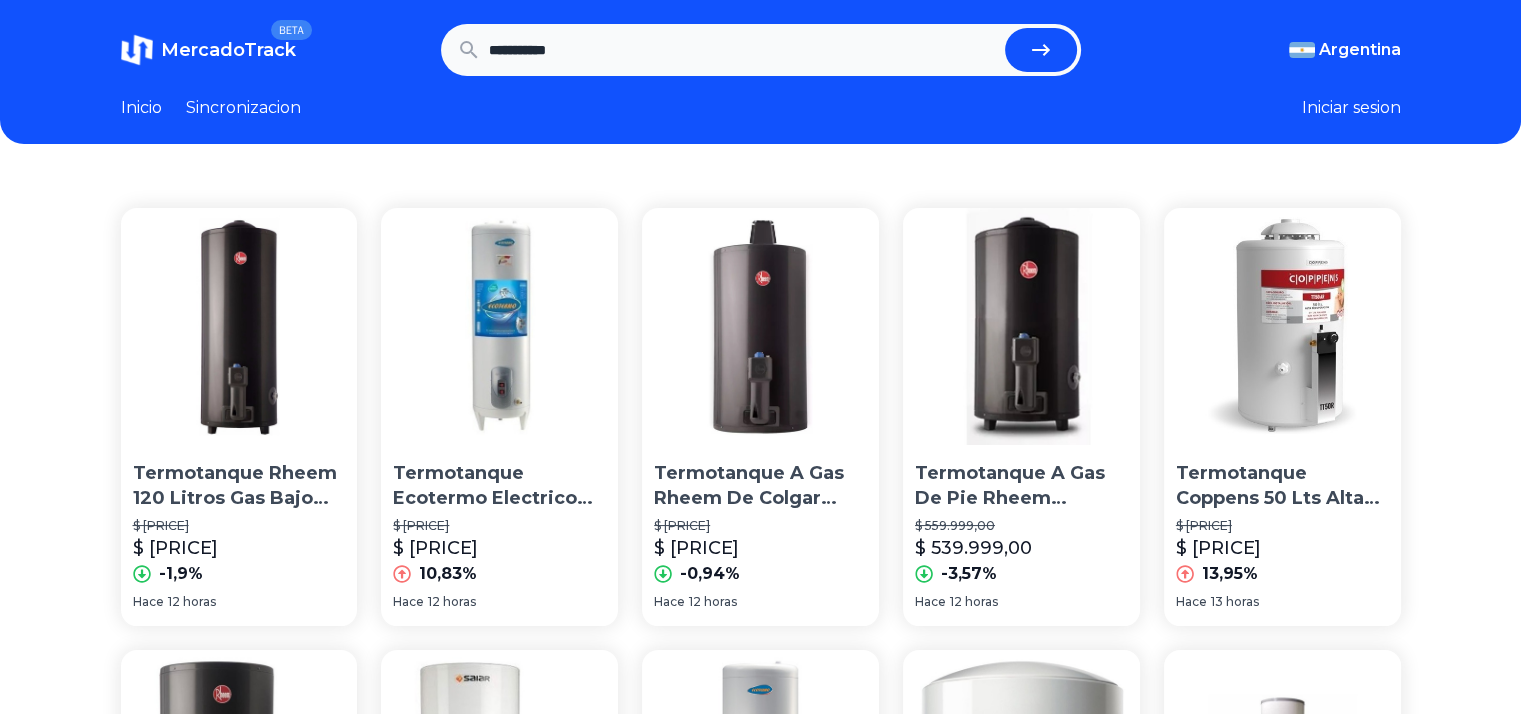 click on "**********" at bounding box center (743, 50) 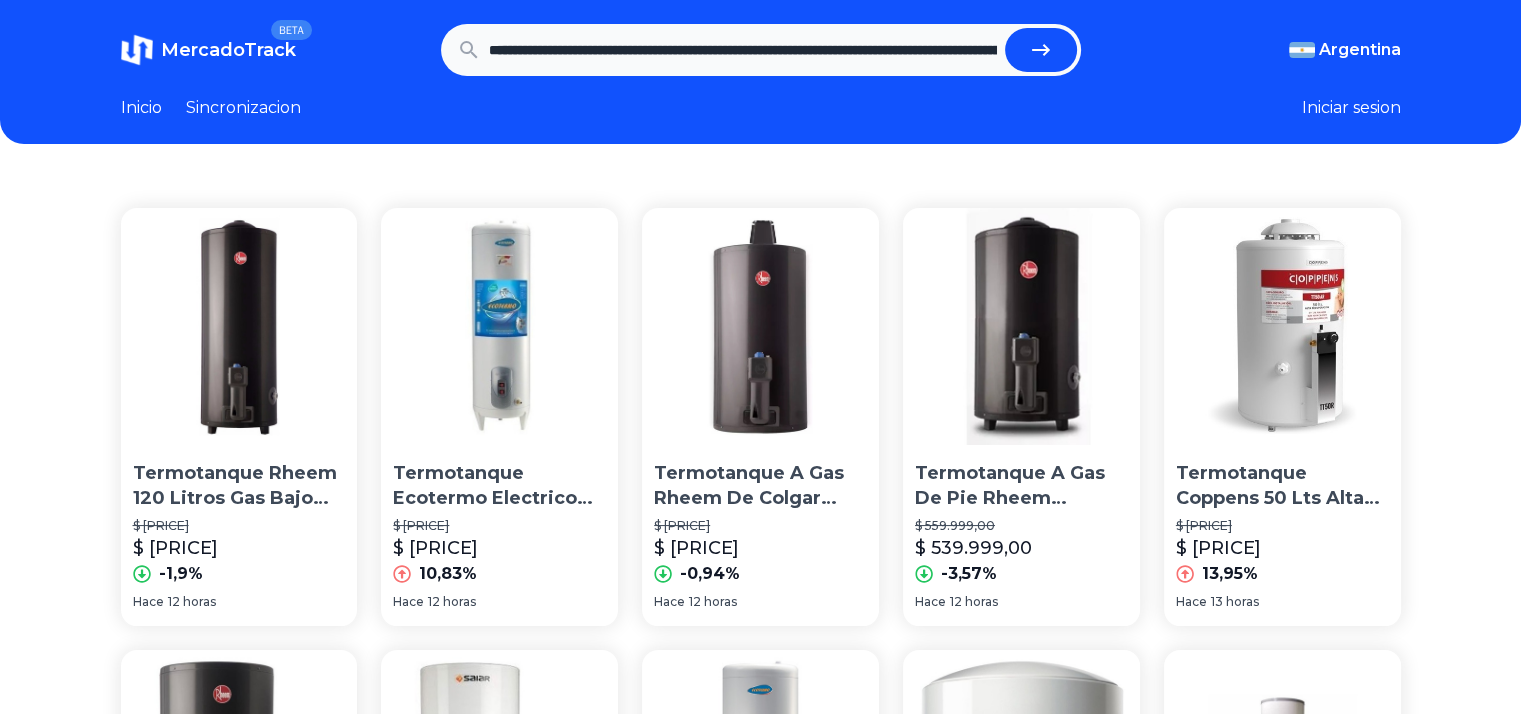 scroll, scrollTop: 0, scrollLeft: 1996, axis: horizontal 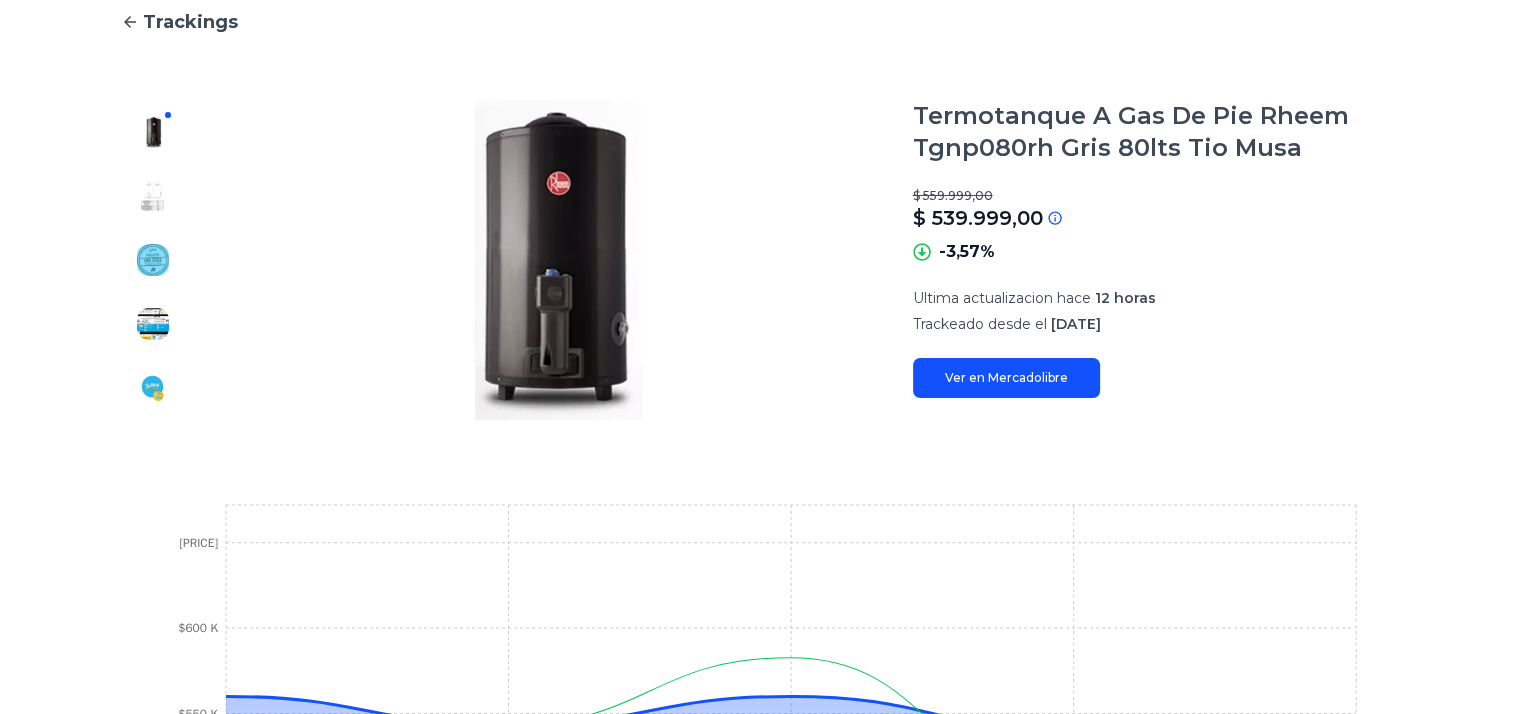 click on "Ver en Mercadolibre" at bounding box center (1006, 378) 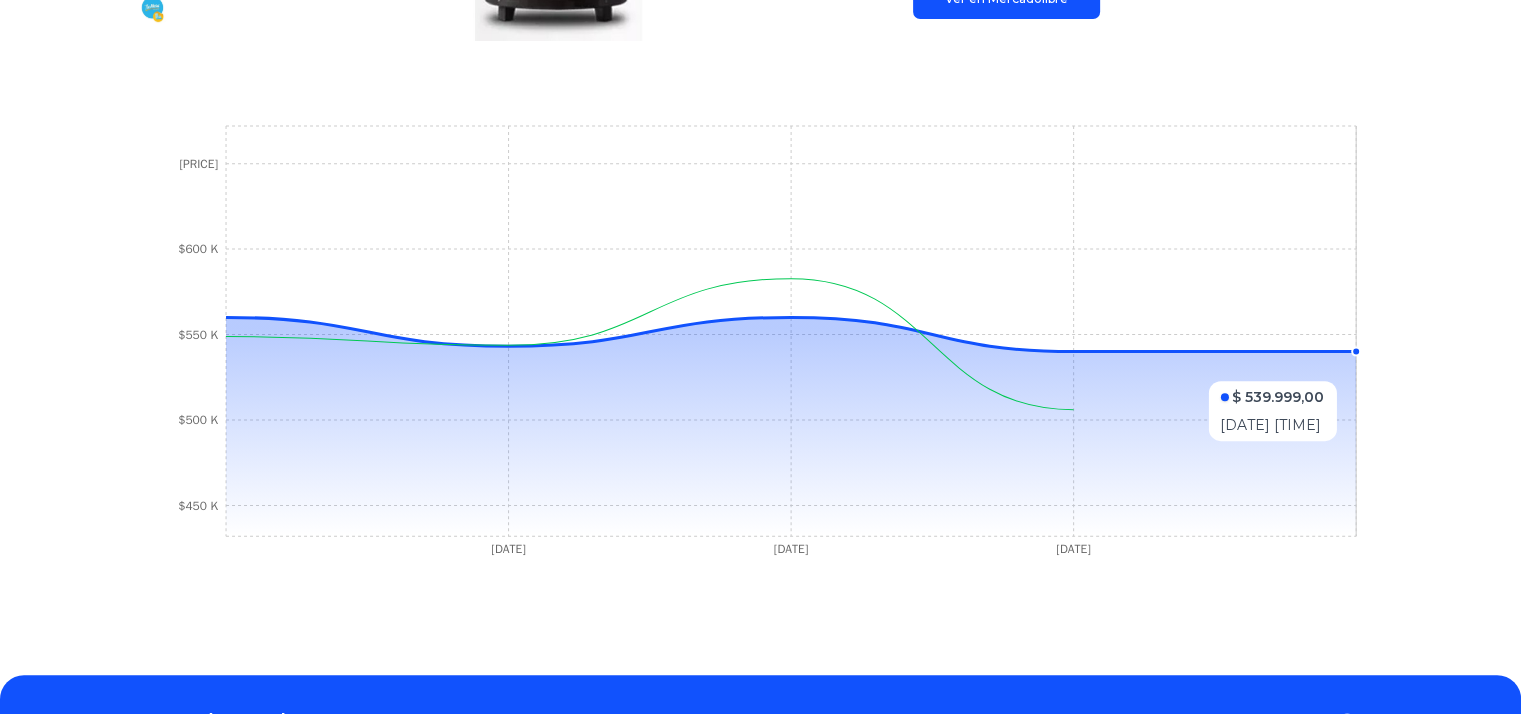 scroll, scrollTop: 600, scrollLeft: 0, axis: vertical 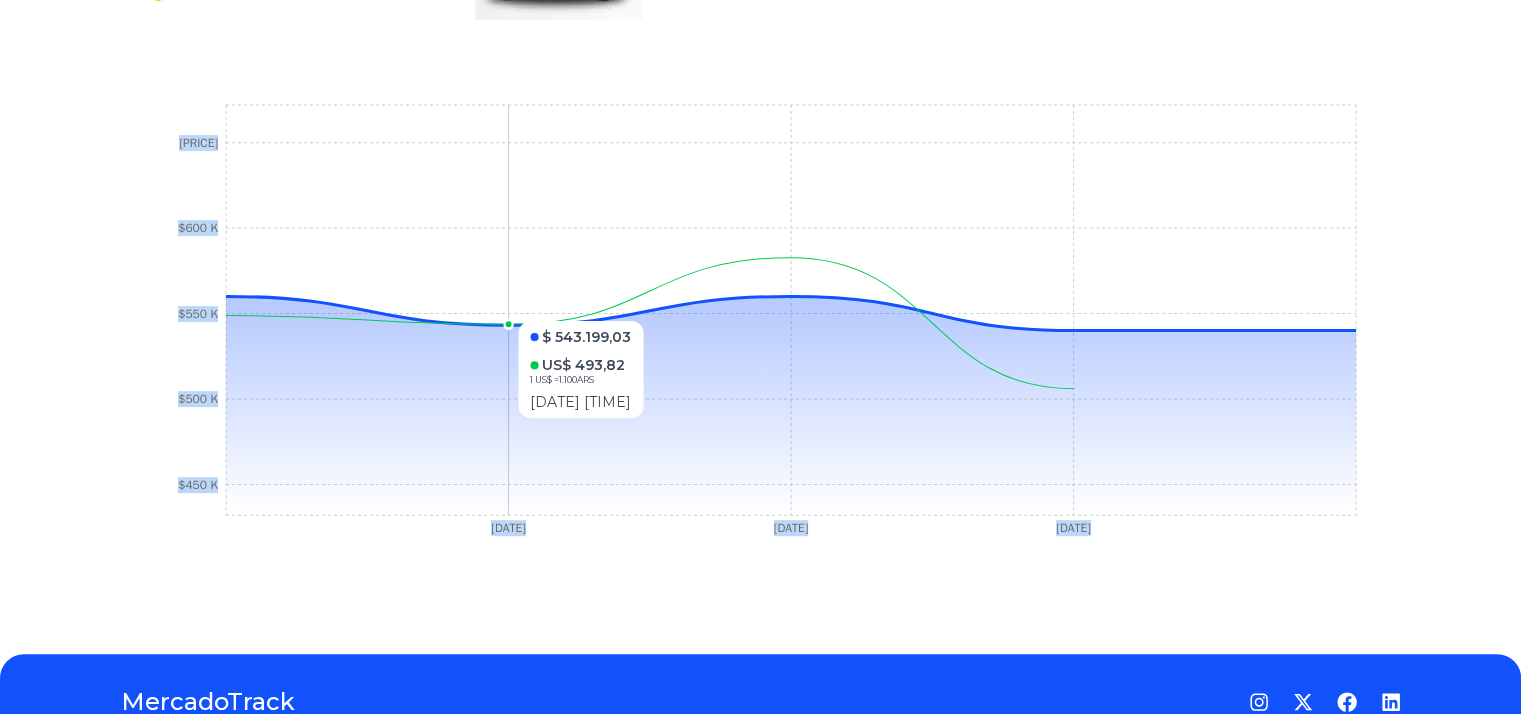 drag, startPoint x: 233, startPoint y: 297, endPoint x: 444, endPoint y: 311, distance: 211.46394 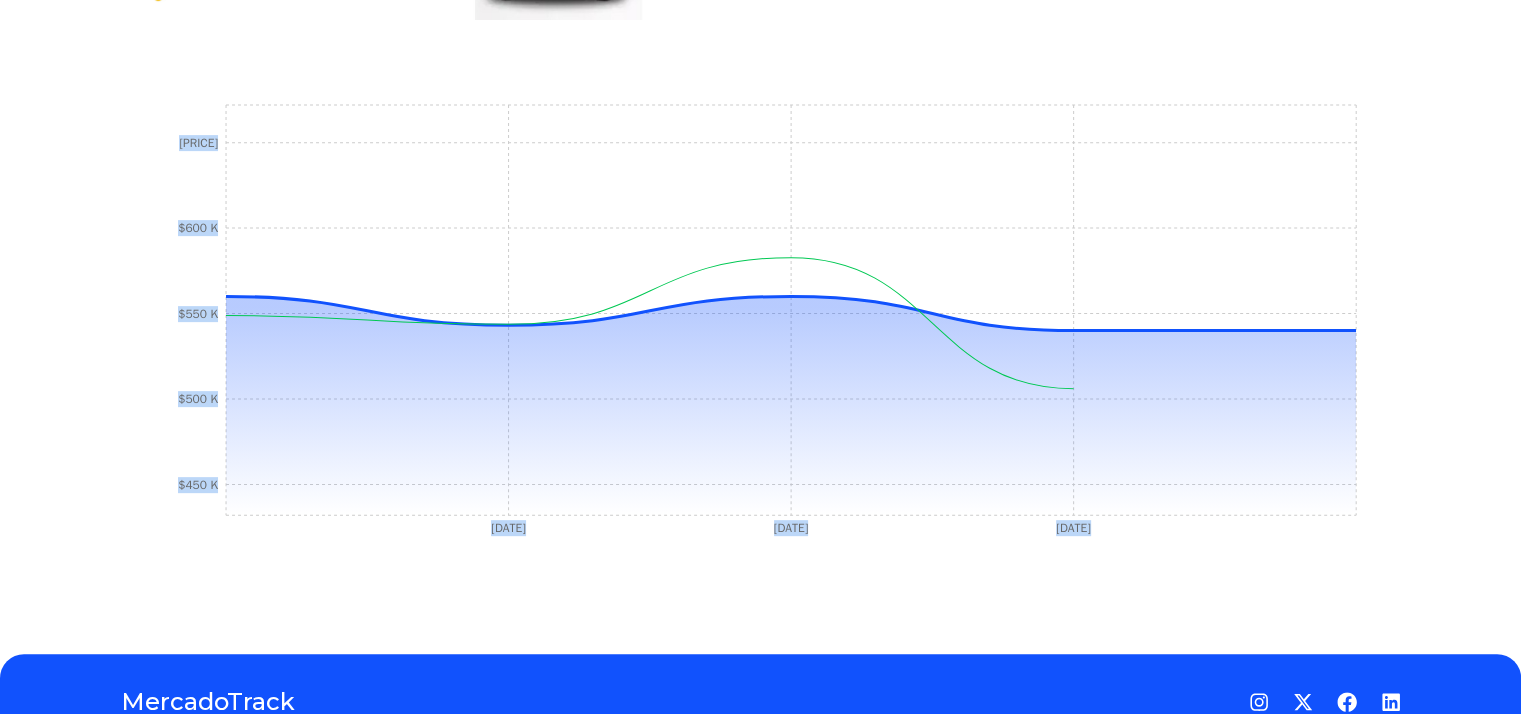 click on "Trackings Termotanque A Gas De Pie Rheem Tgnp080rh Gris 80lts Tio Musa $ 559.999,00 $ 539.999,00 Si el precio no coincide con el precio actual de MercadoLibre, se debe a una de las siguientes razones: El tracking todavia no fue actualizado en nuestro servidor y sera actualizado en las proximas horas La API de MercadoLibre esta fallando o no devuelve el precio correcto -3,57% Ultima actualizacion hace   12 horas Trackeado desde el   9 de marzo, 2019 Ver en Mercadolibre 28 Nov 24 5 Dec 24 19 Feb 25 $450 K $500 K $550 K $600 K $650 K" at bounding box center [760, 99] 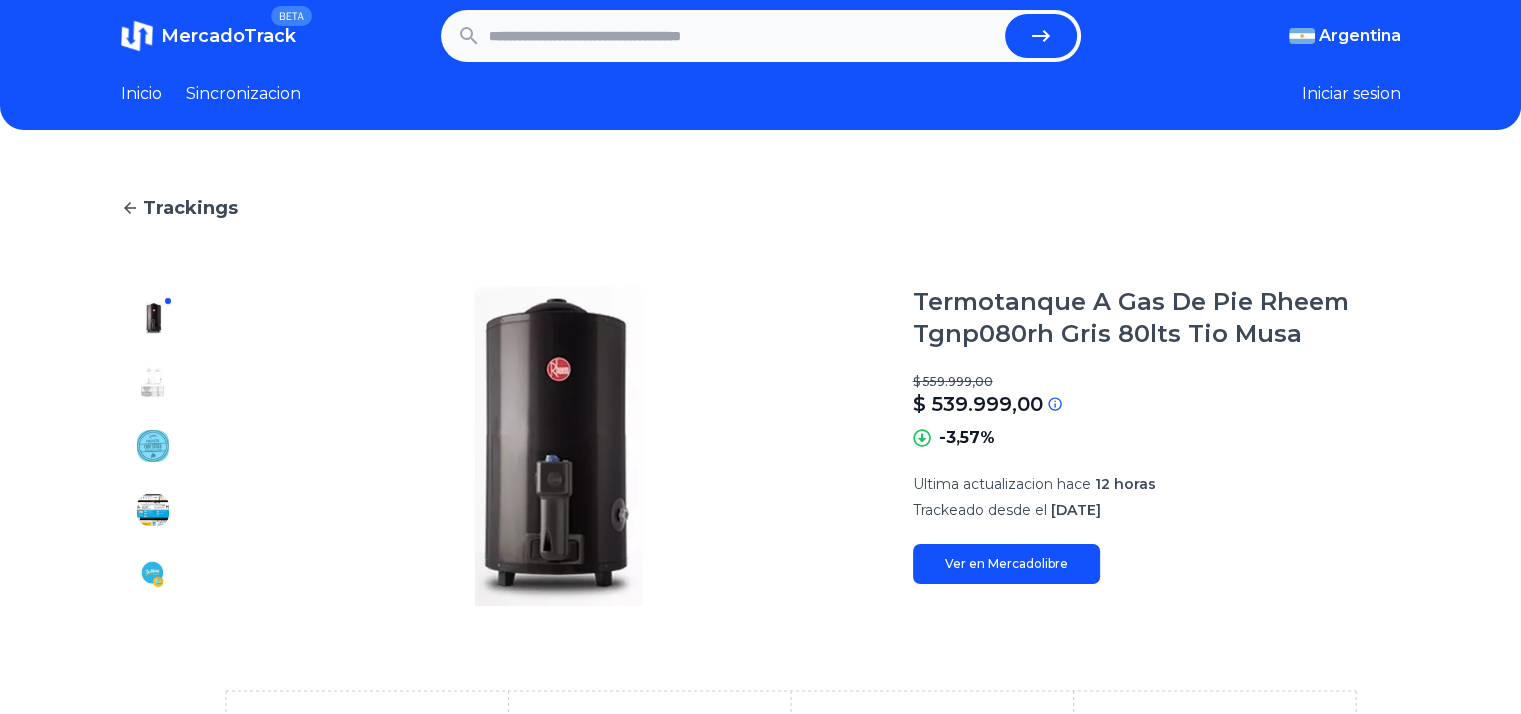 scroll, scrollTop: 0, scrollLeft: 0, axis: both 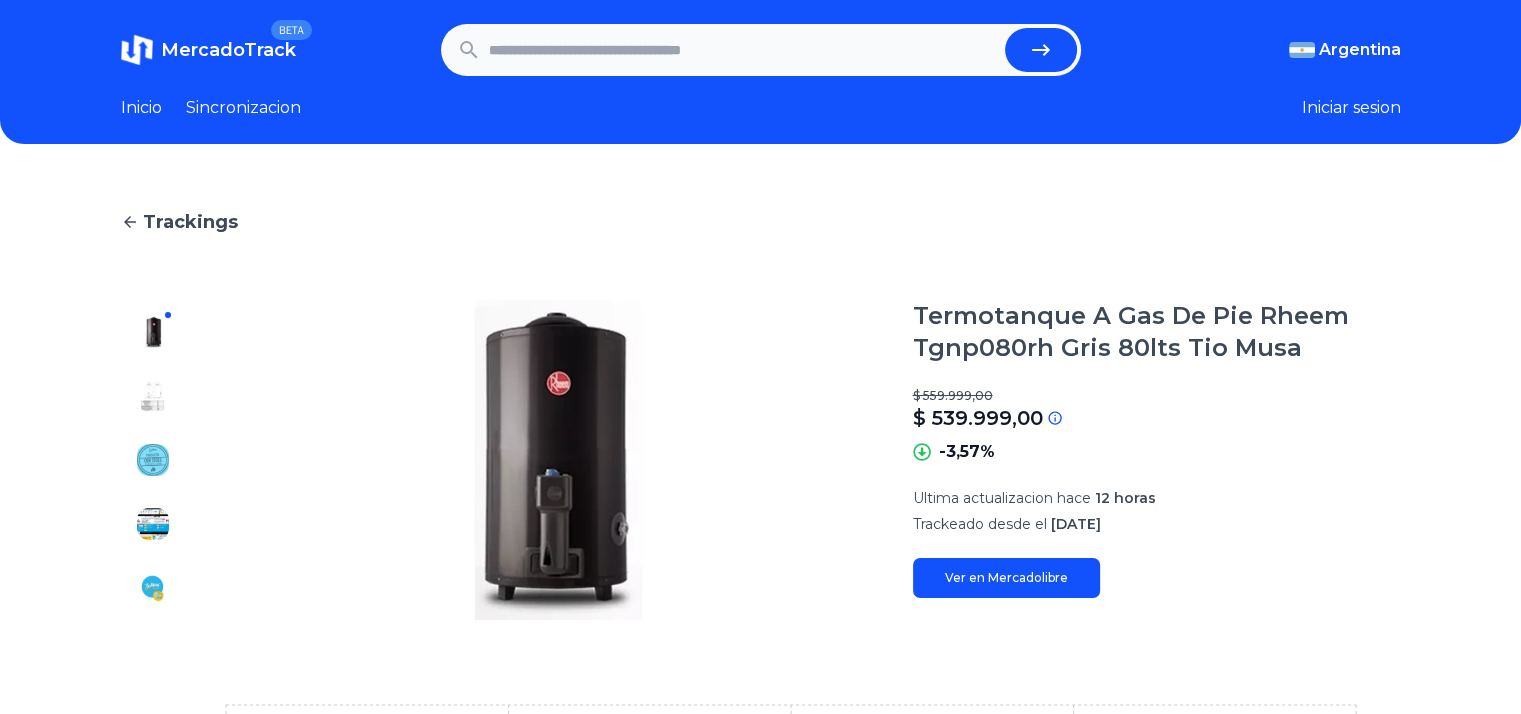 click on "MercadoTrack" at bounding box center (228, 50) 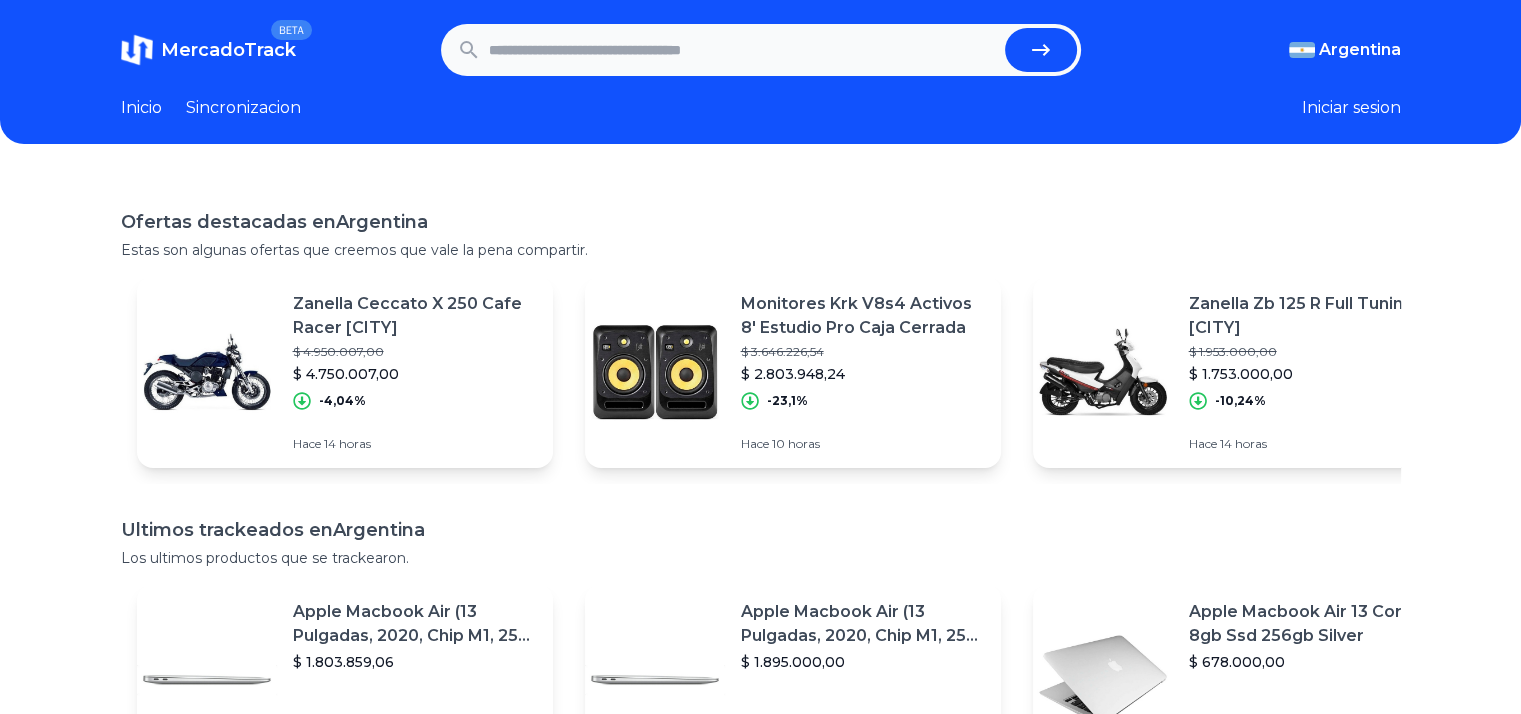 click on "Iniciar sesion" at bounding box center [1351, 108] 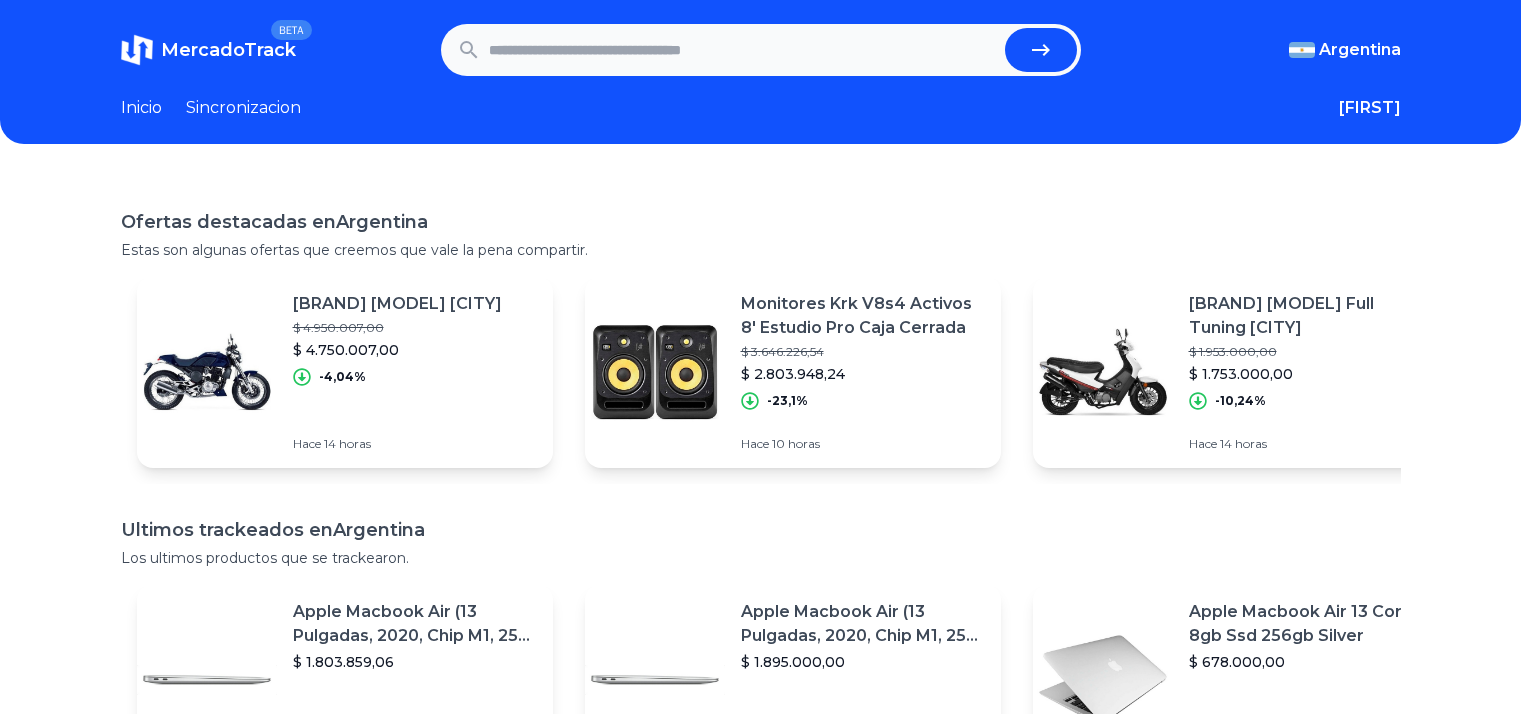 scroll, scrollTop: 0, scrollLeft: 0, axis: both 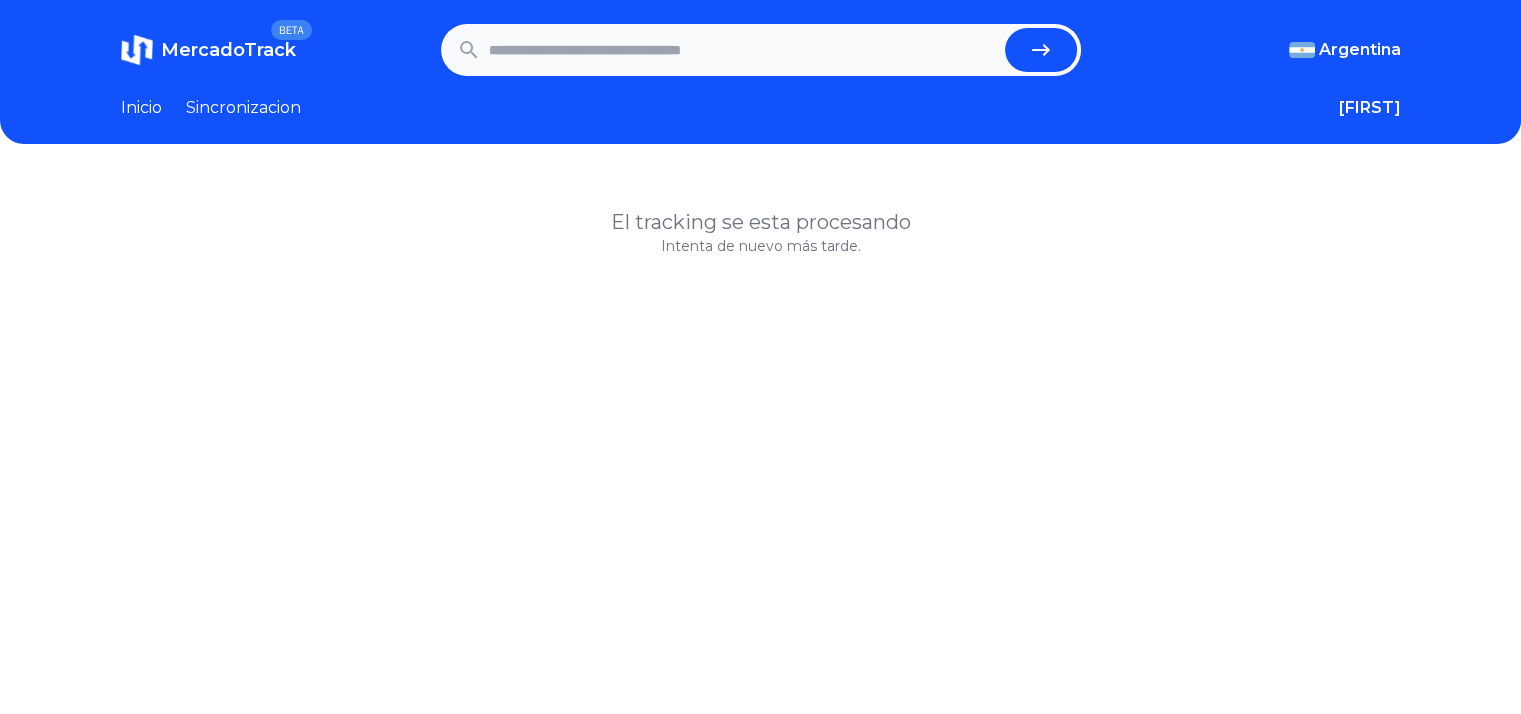 click at bounding box center [743, 50] 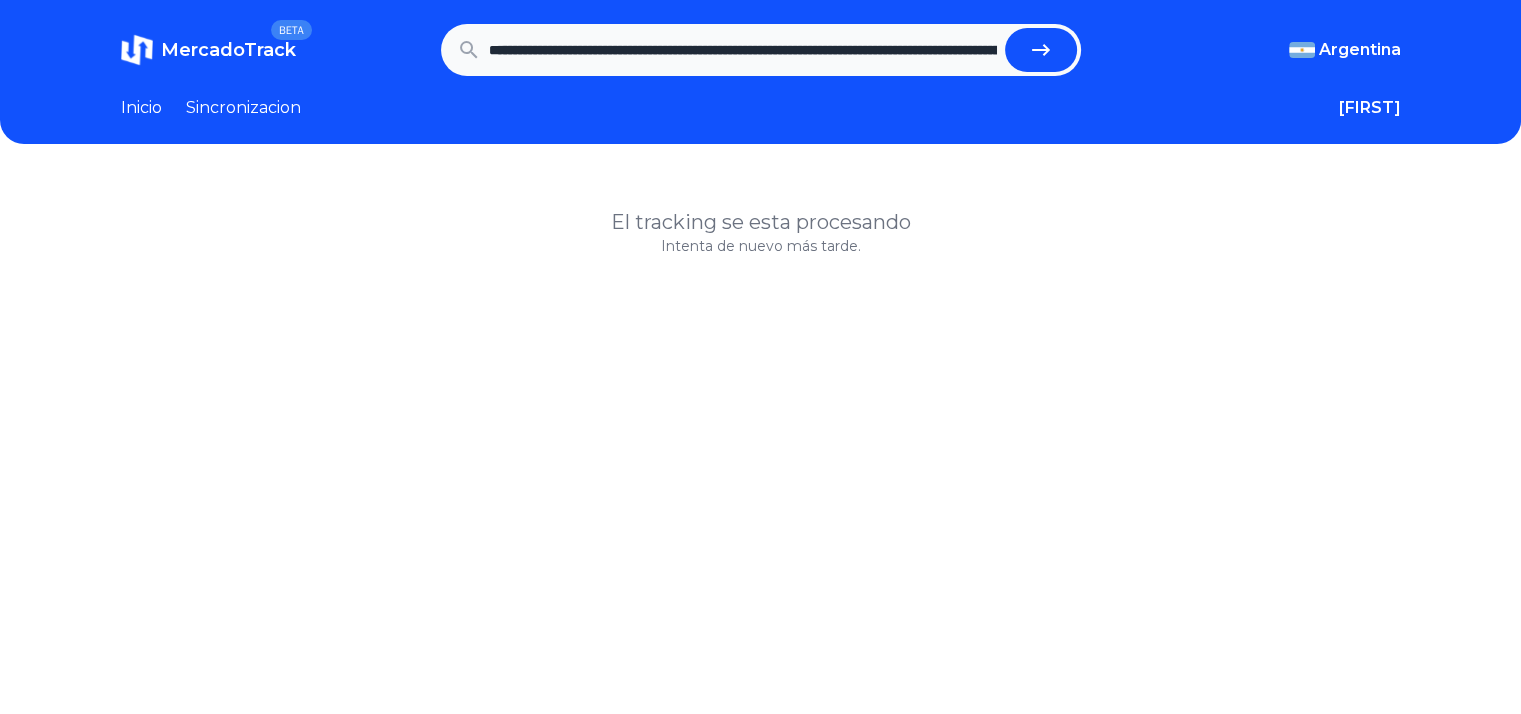 scroll, scrollTop: 0, scrollLeft: 1996, axis: horizontal 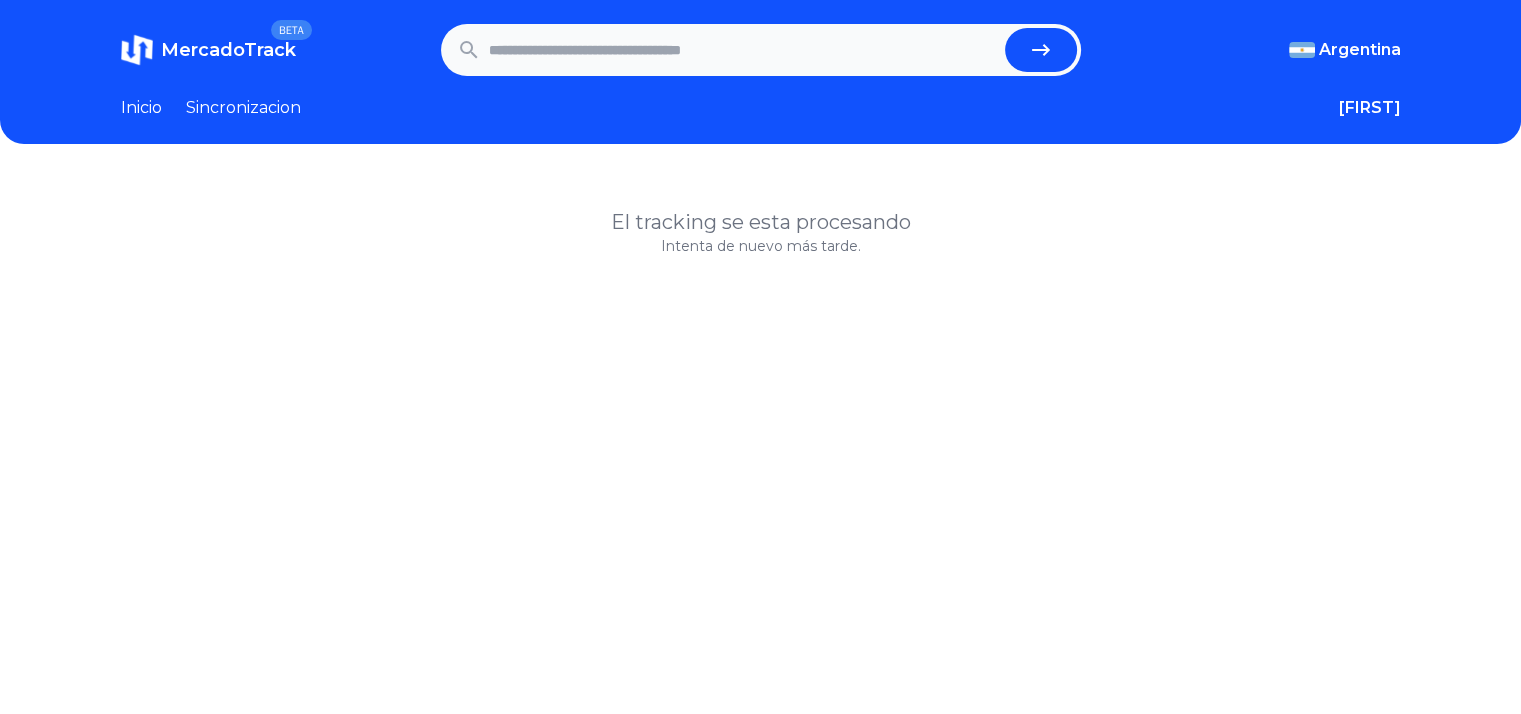 click at bounding box center [761, 50] 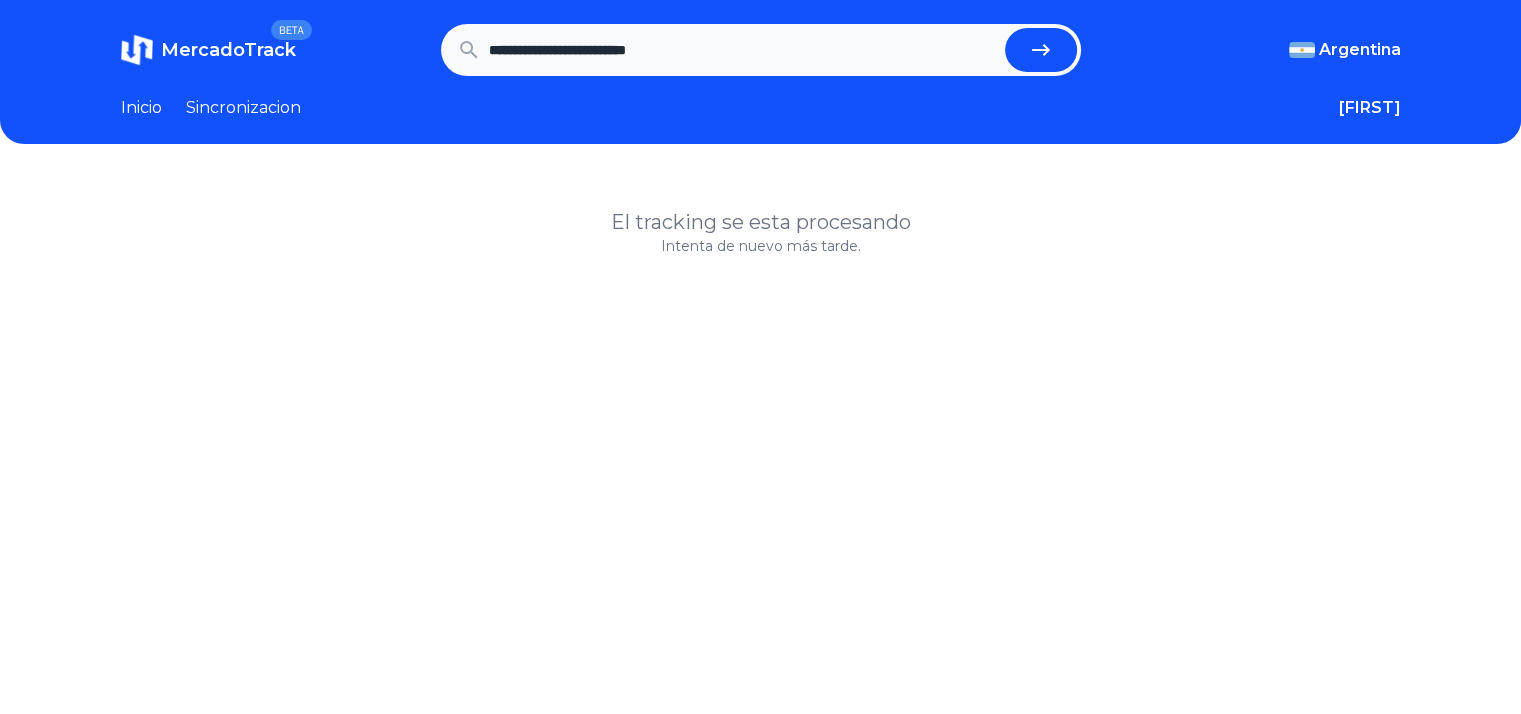 type on "**********" 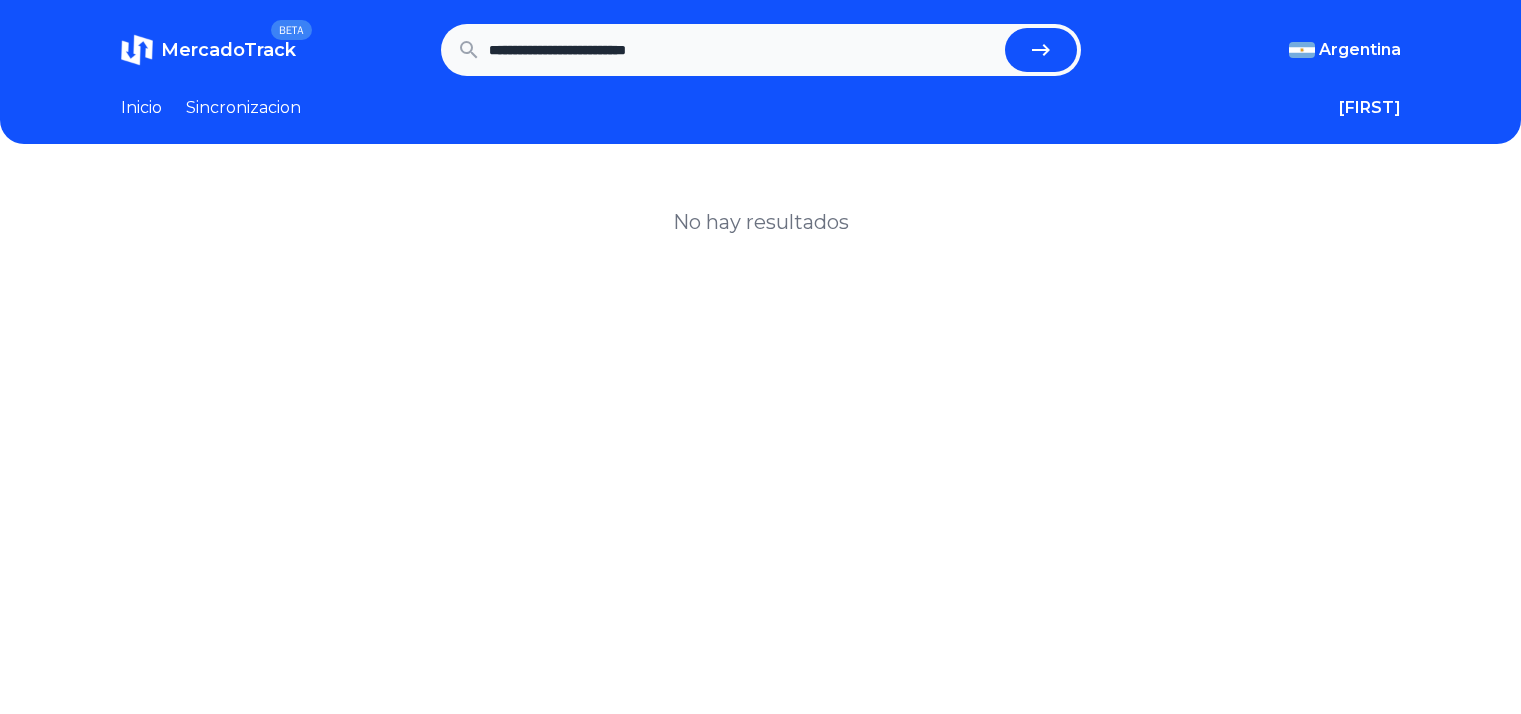 scroll, scrollTop: 0, scrollLeft: 0, axis: both 